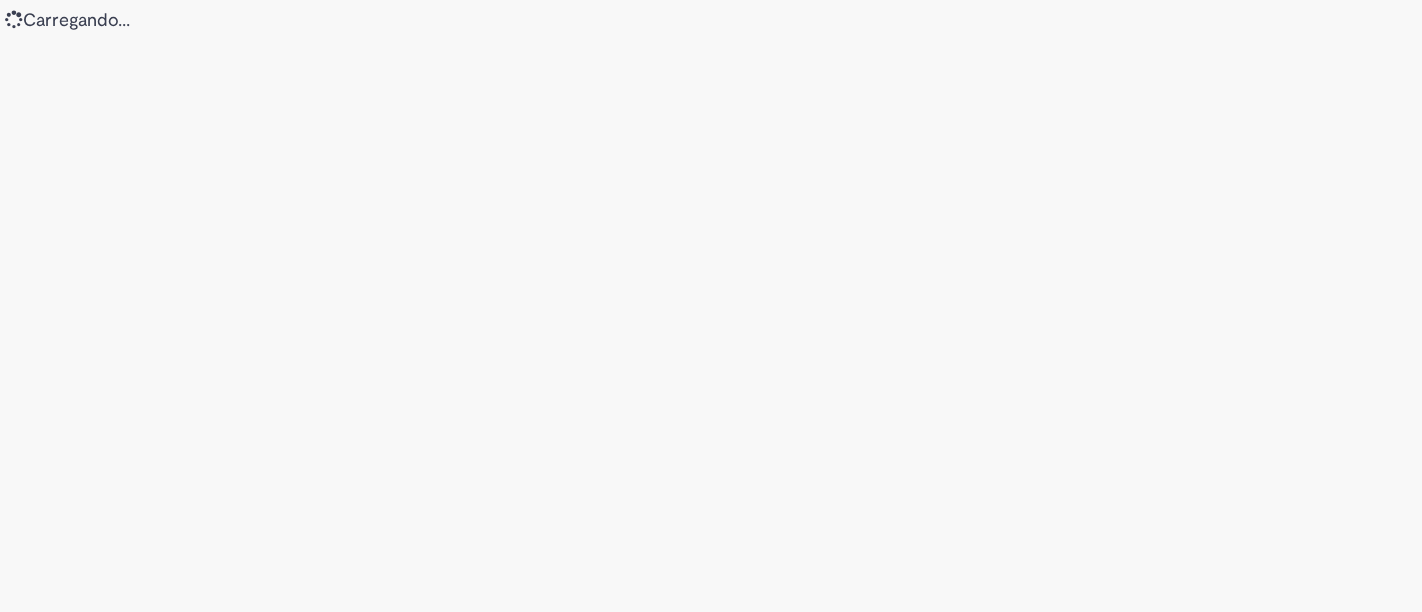 scroll, scrollTop: 0, scrollLeft: 0, axis: both 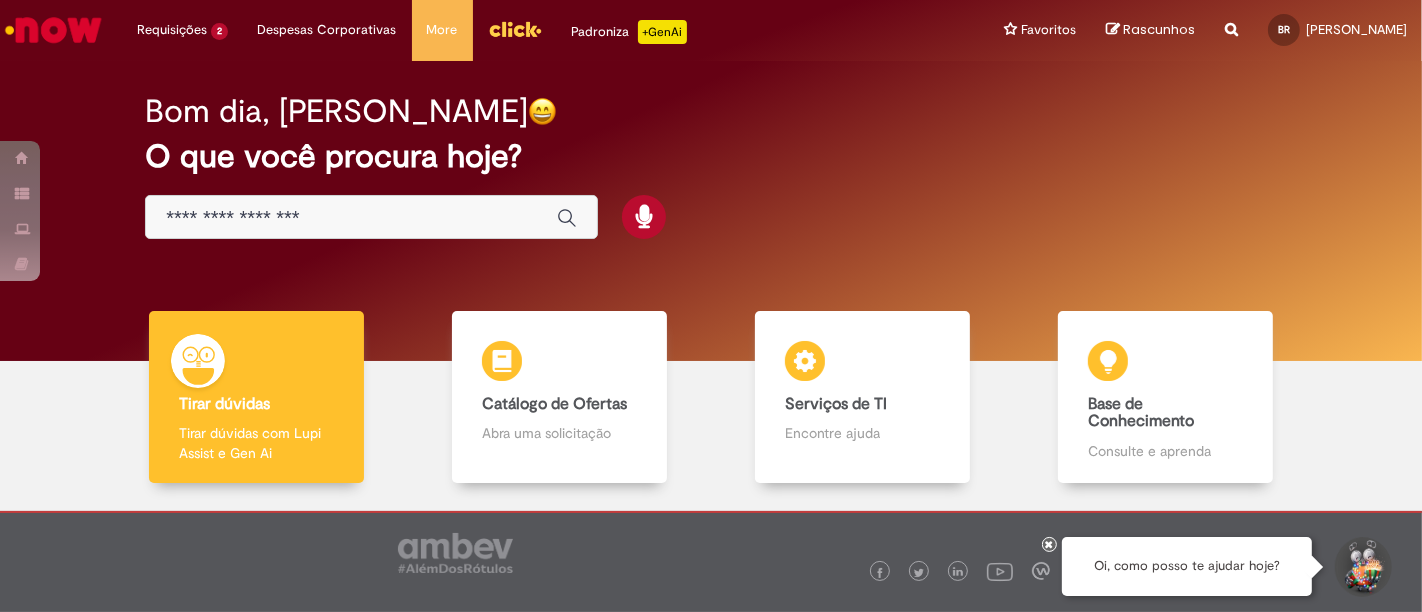 drag, startPoint x: 354, startPoint y: 232, endPoint x: 347, endPoint y: 207, distance: 25.96151 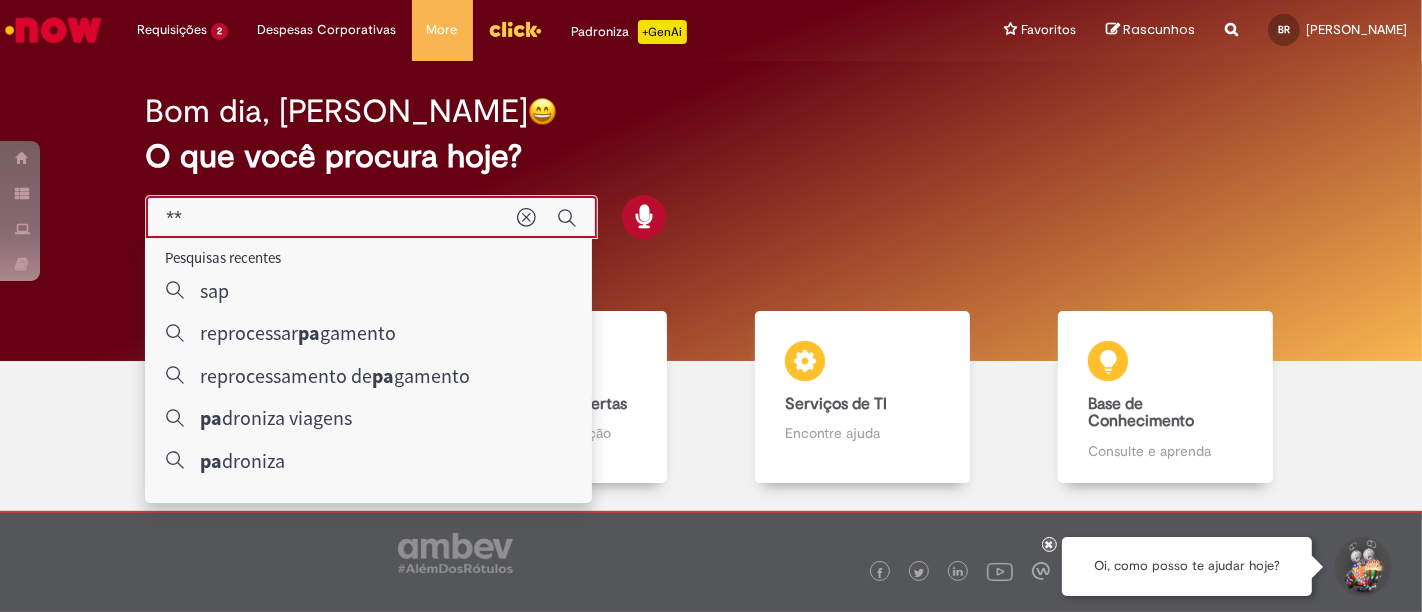 type on "*" 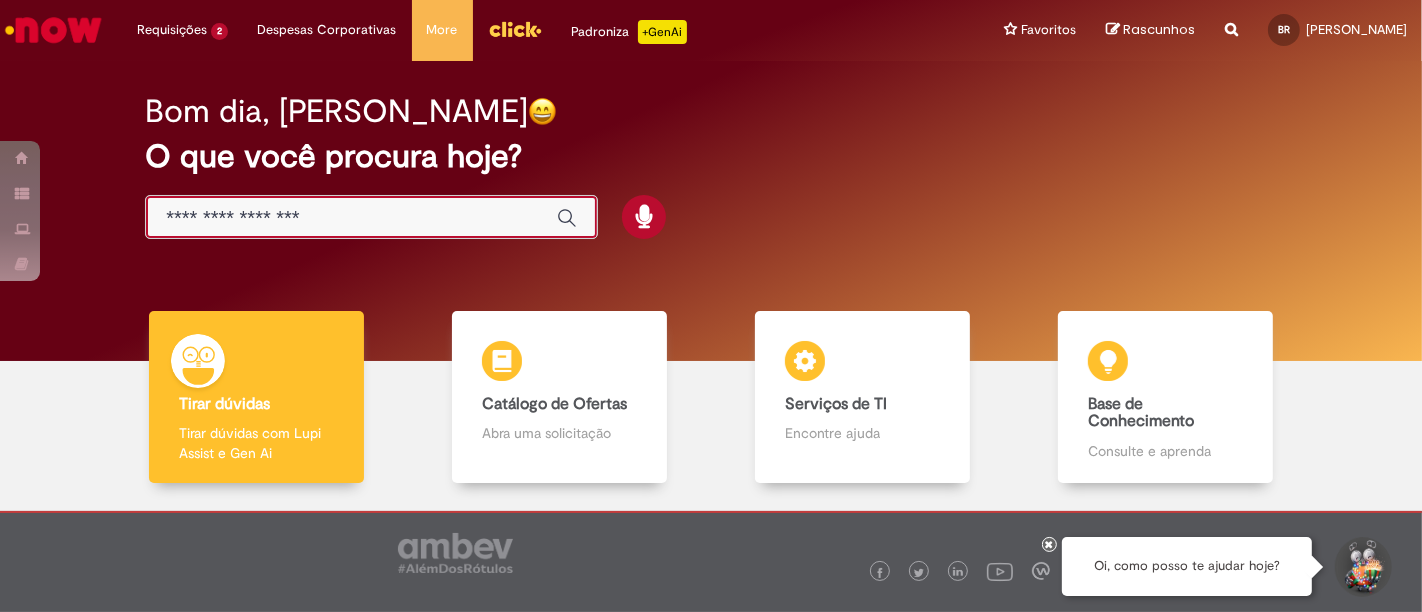 click at bounding box center (351, 218) 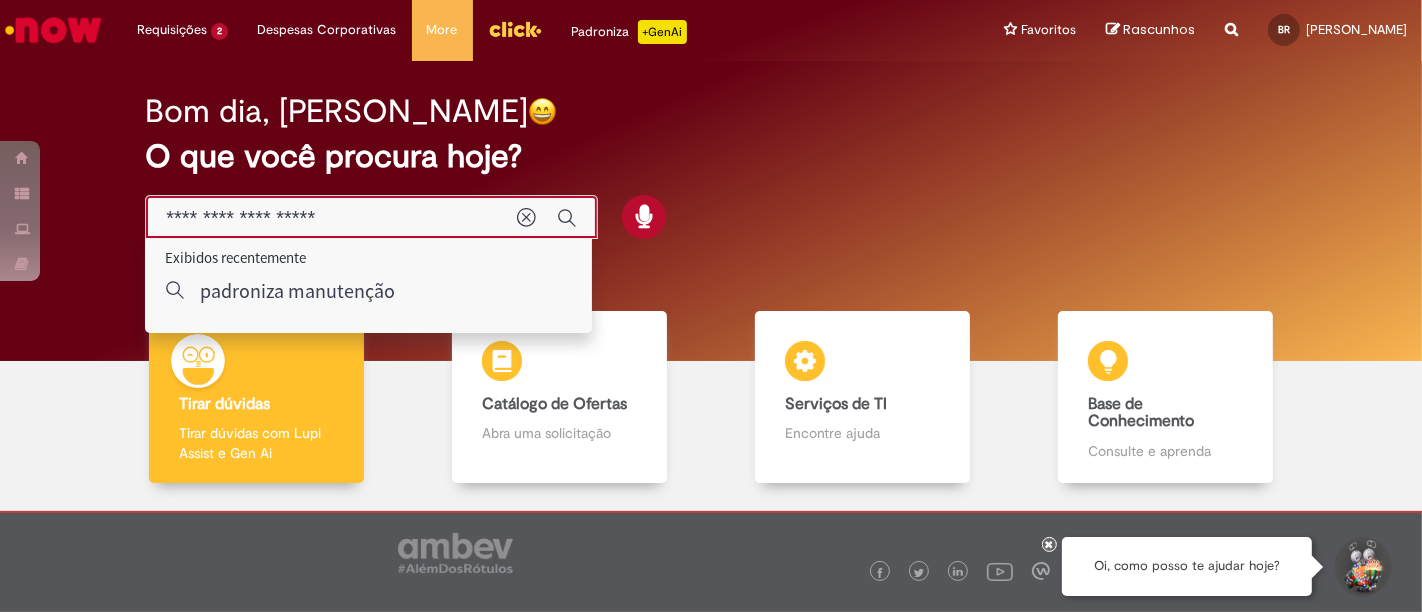 type on "**********" 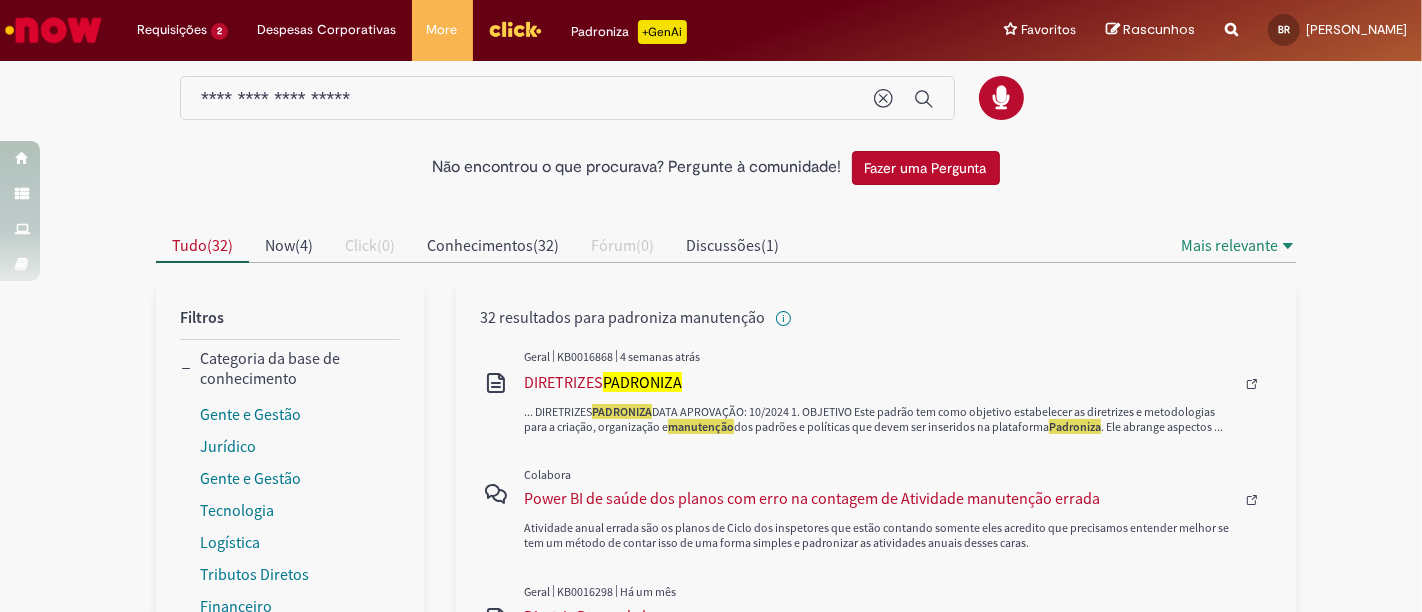 scroll, scrollTop: 0, scrollLeft: 0, axis: both 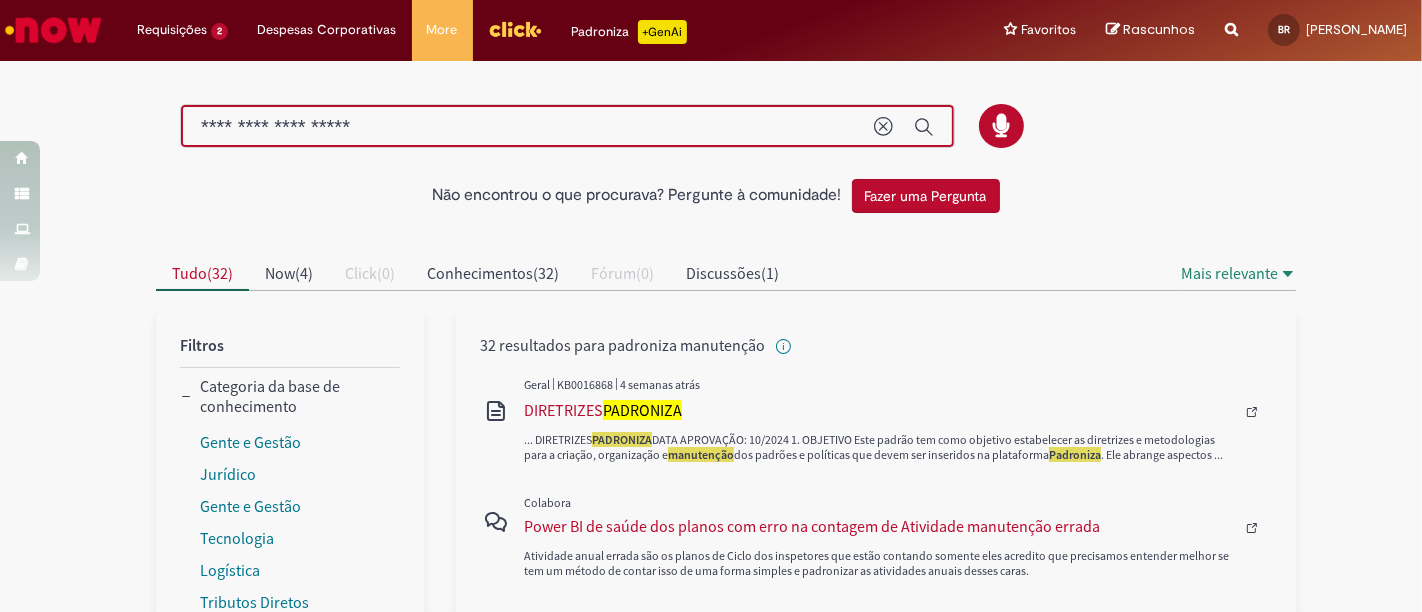 drag, startPoint x: 444, startPoint y: 127, endPoint x: 272, endPoint y: 125, distance: 172.01163 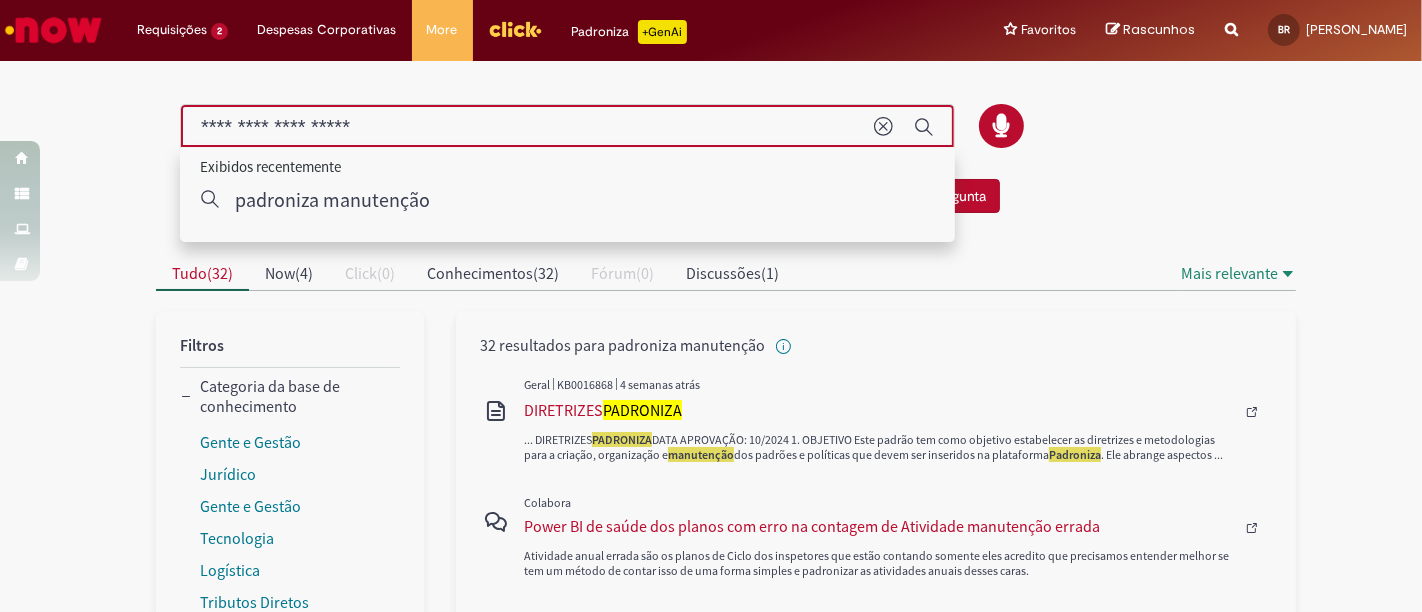 click on "**********" at bounding box center (527, 127) 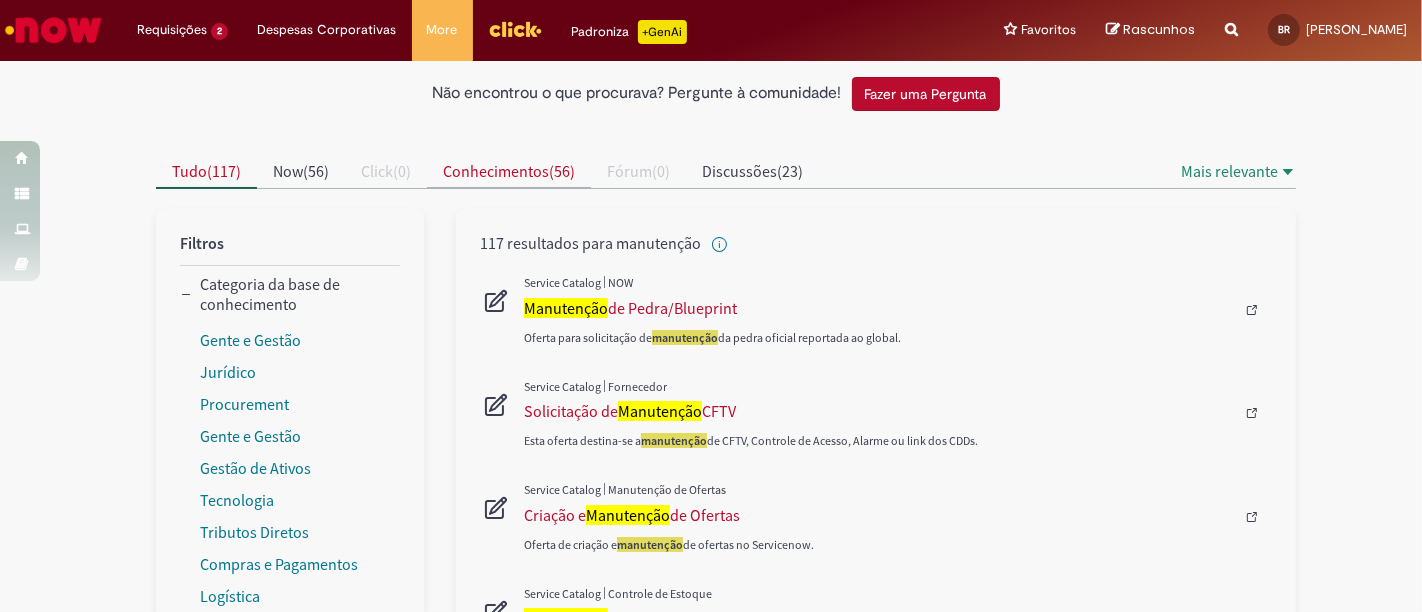 scroll, scrollTop: 0, scrollLeft: 0, axis: both 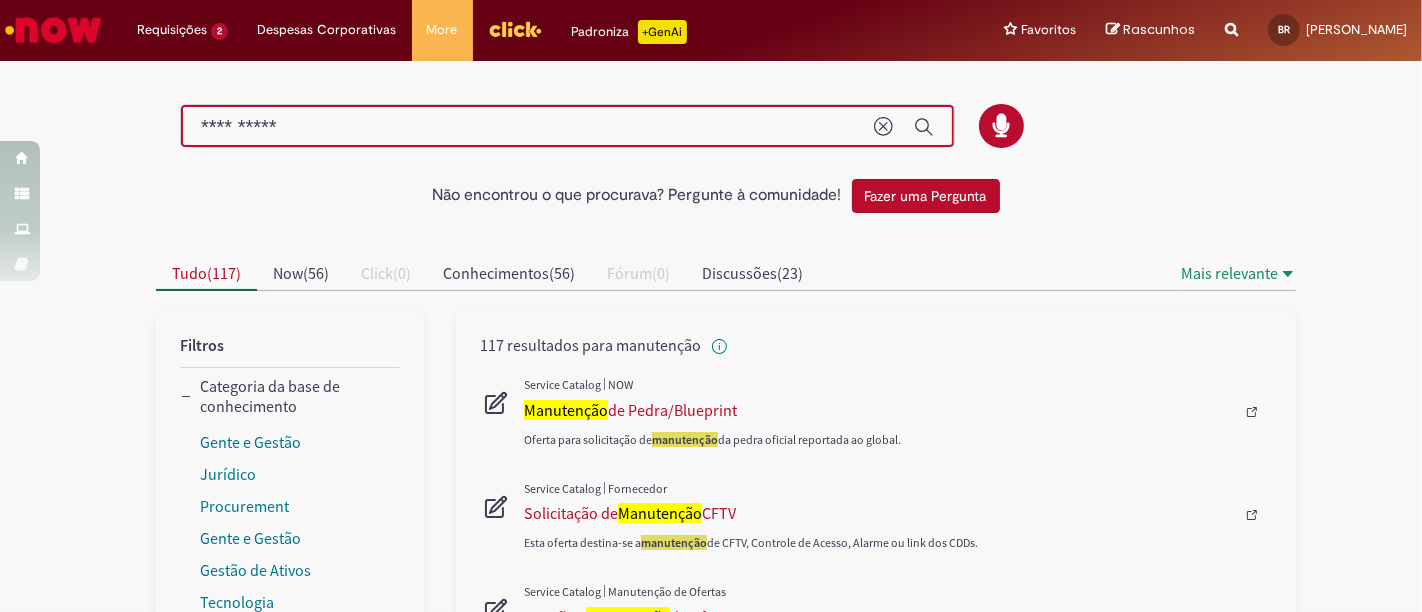 drag, startPoint x: 396, startPoint y: 113, endPoint x: 5, endPoint y: 121, distance: 391.08182 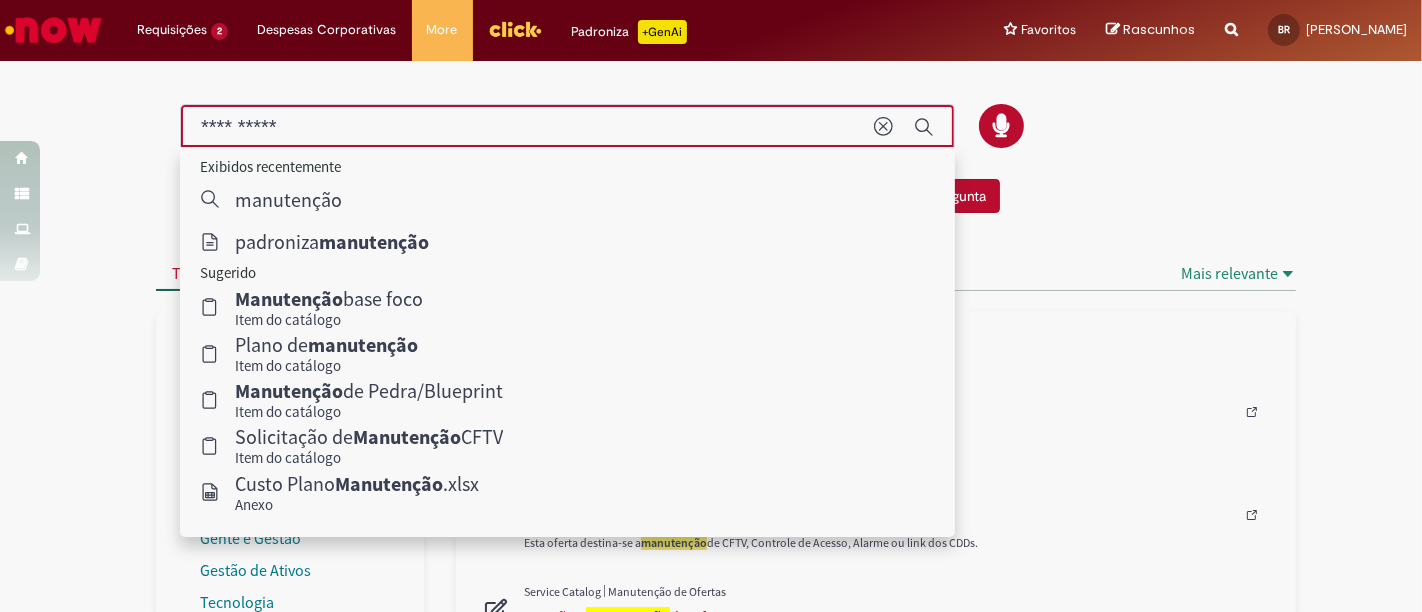 click on "**********" at bounding box center (527, 127) 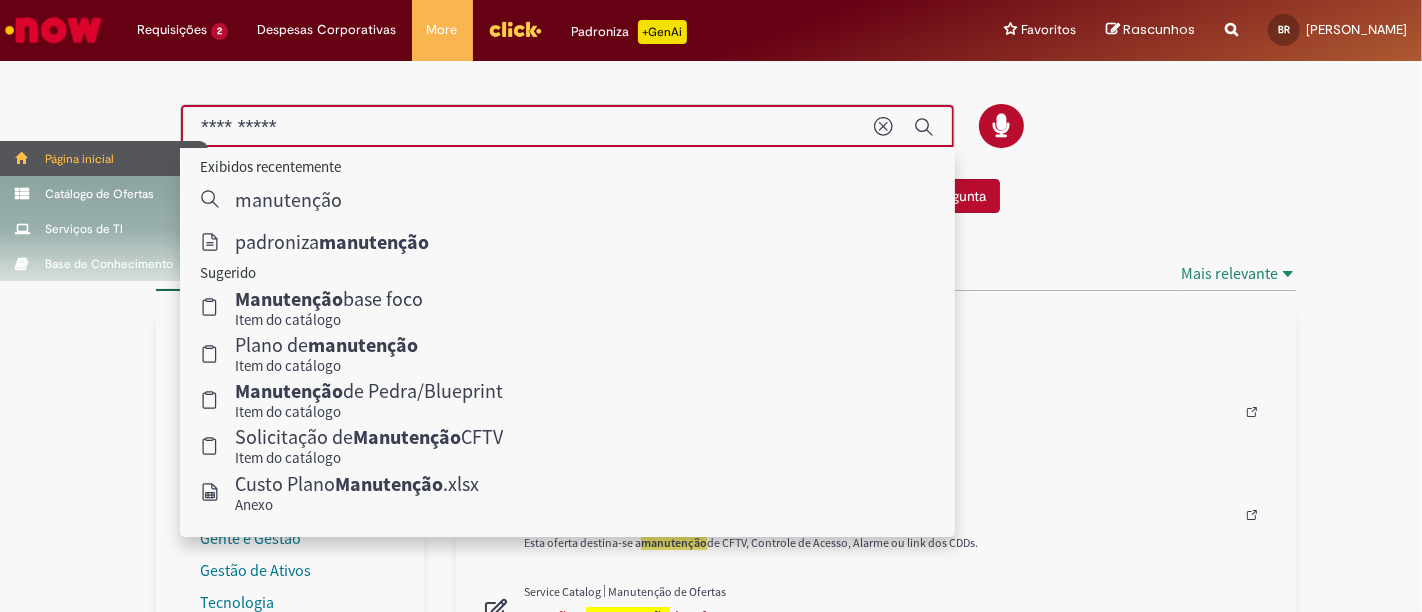 drag, startPoint x: 350, startPoint y: 129, endPoint x: 0, endPoint y: 147, distance: 350.46255 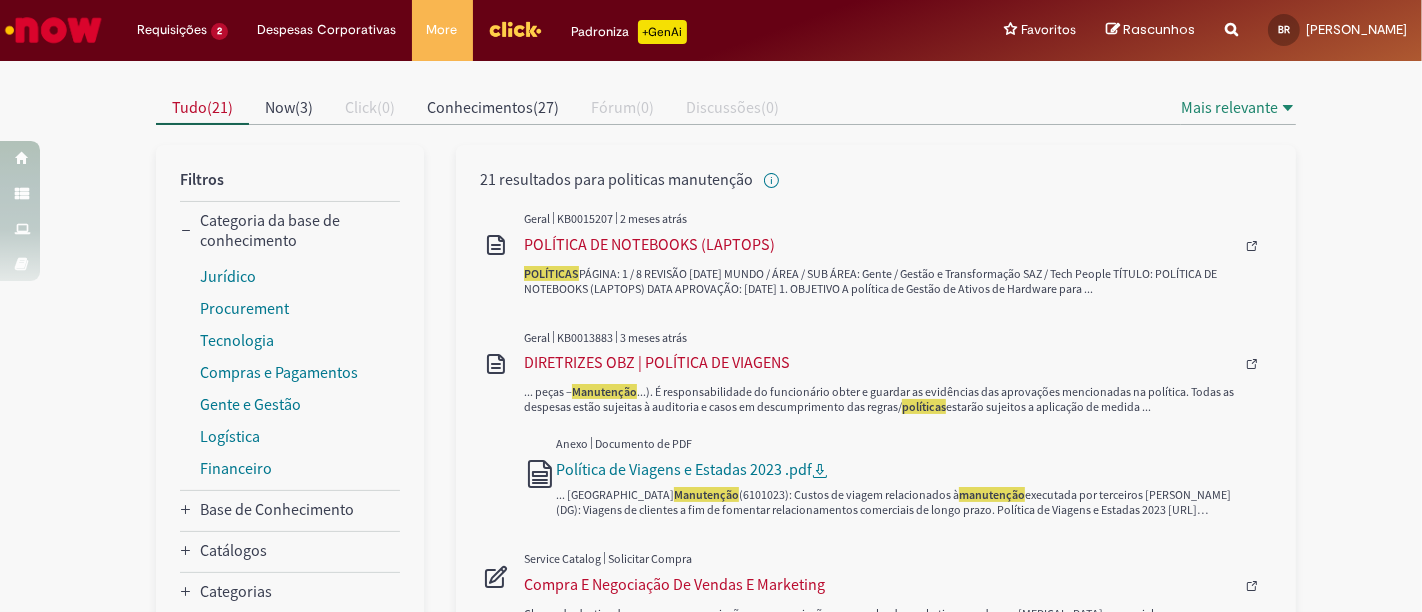 scroll, scrollTop: 0, scrollLeft: 0, axis: both 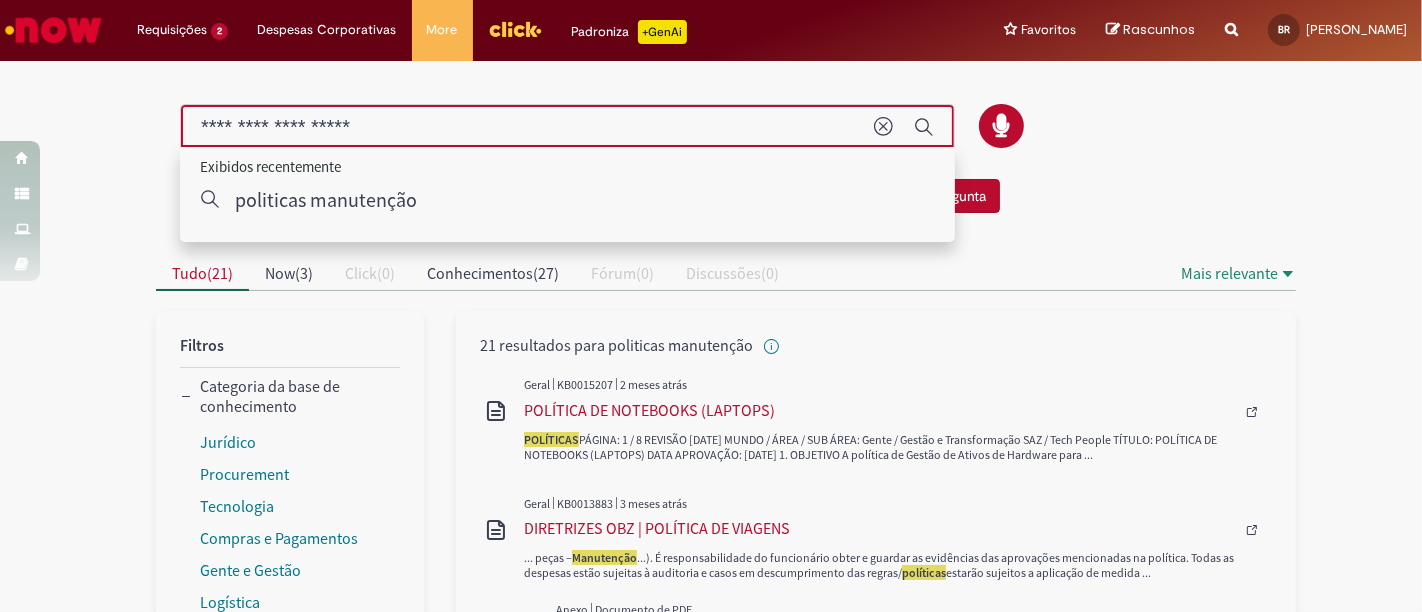 drag, startPoint x: 265, startPoint y: 127, endPoint x: 11, endPoint y: 120, distance: 254.09644 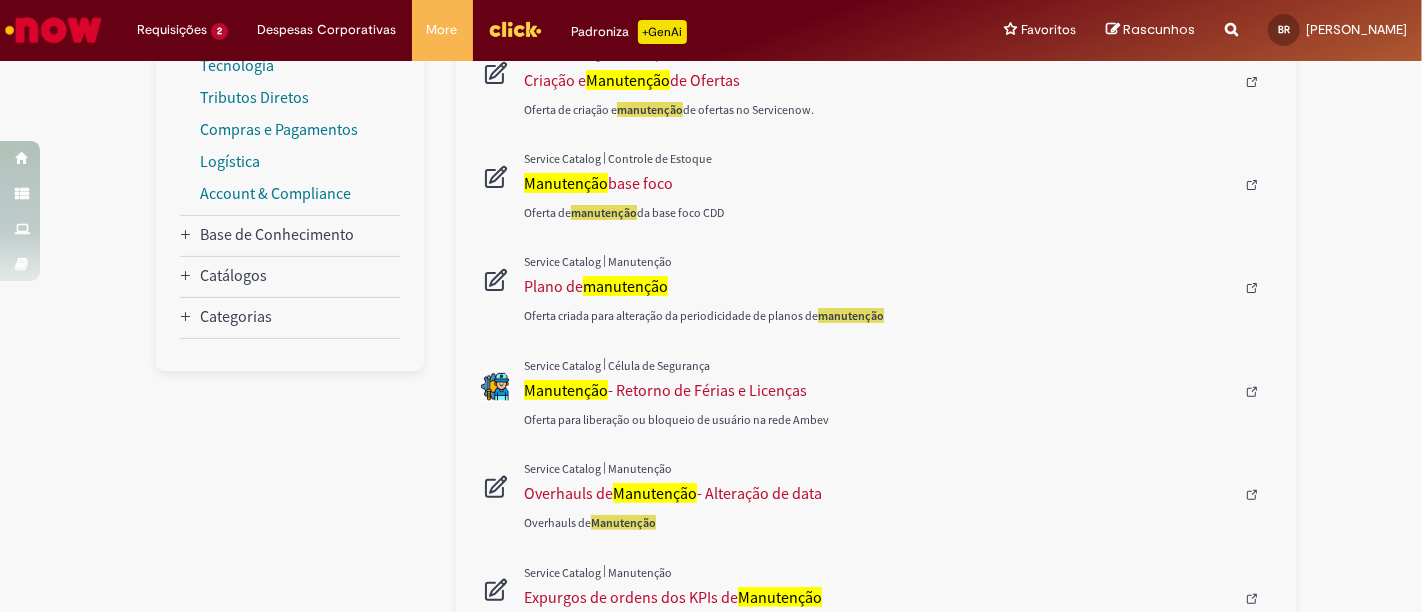 scroll, scrollTop: 33, scrollLeft: 0, axis: vertical 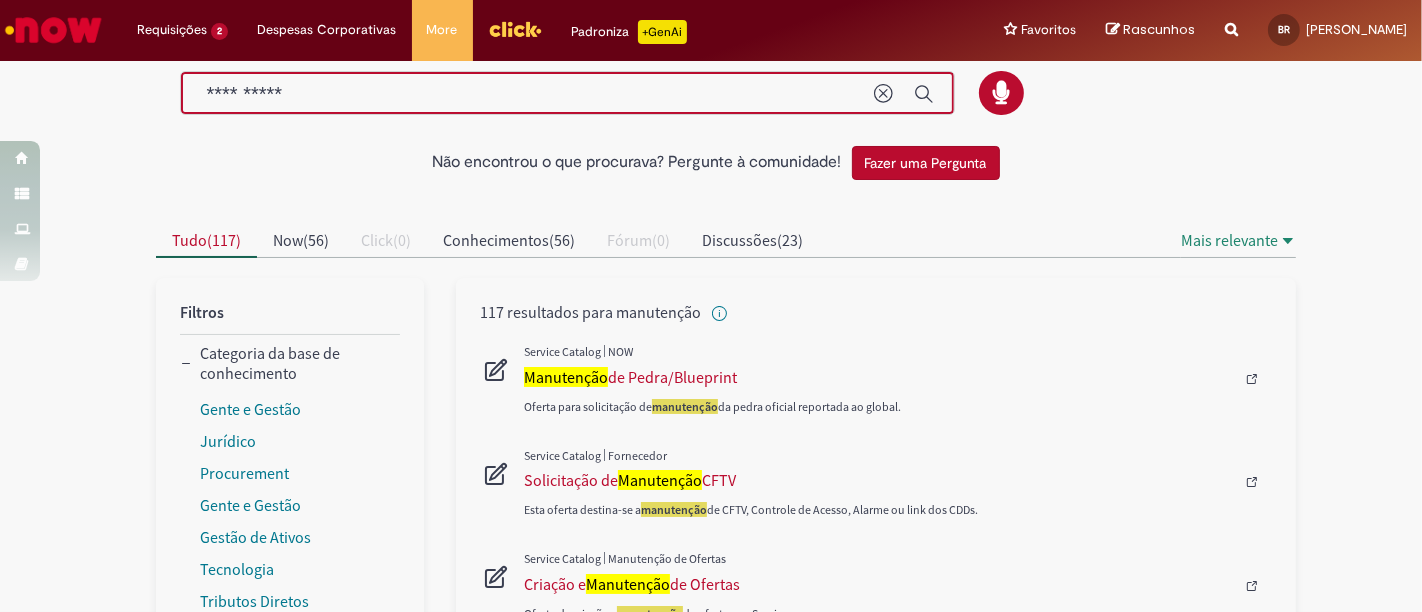 click on "**********" at bounding box center (527, 94) 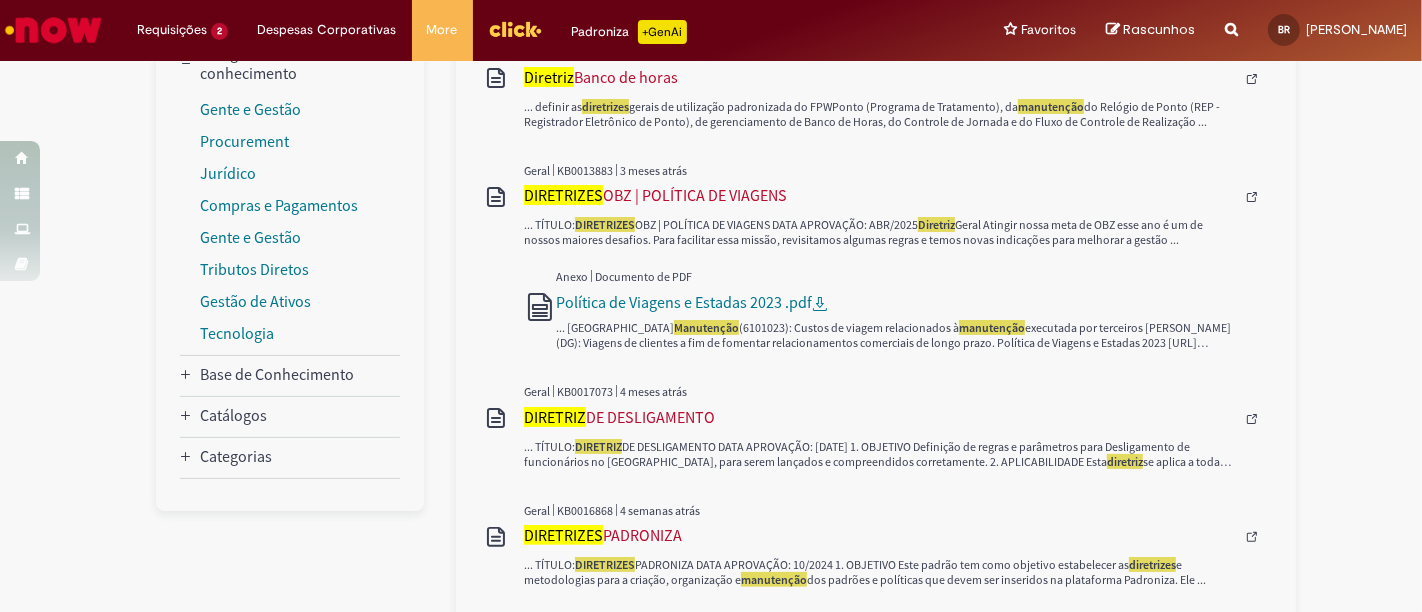 scroll, scrollTop: 0, scrollLeft: 0, axis: both 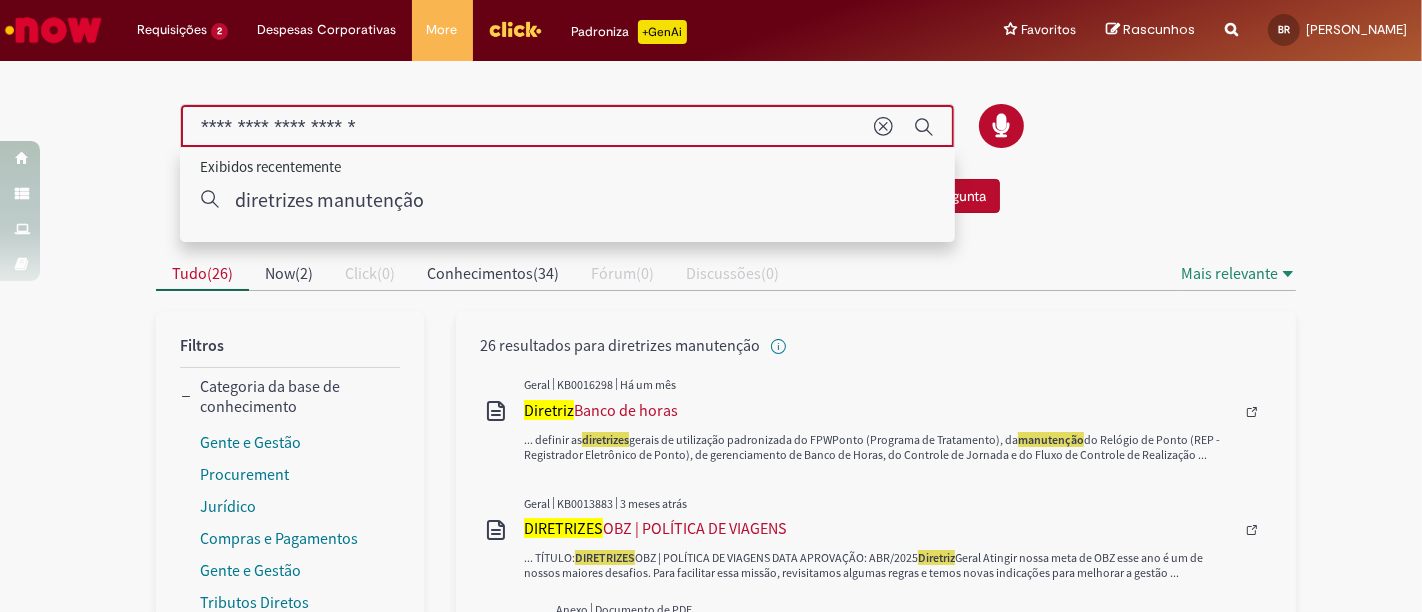 drag, startPoint x: 276, startPoint y: 129, endPoint x: 44, endPoint y: 129, distance: 232 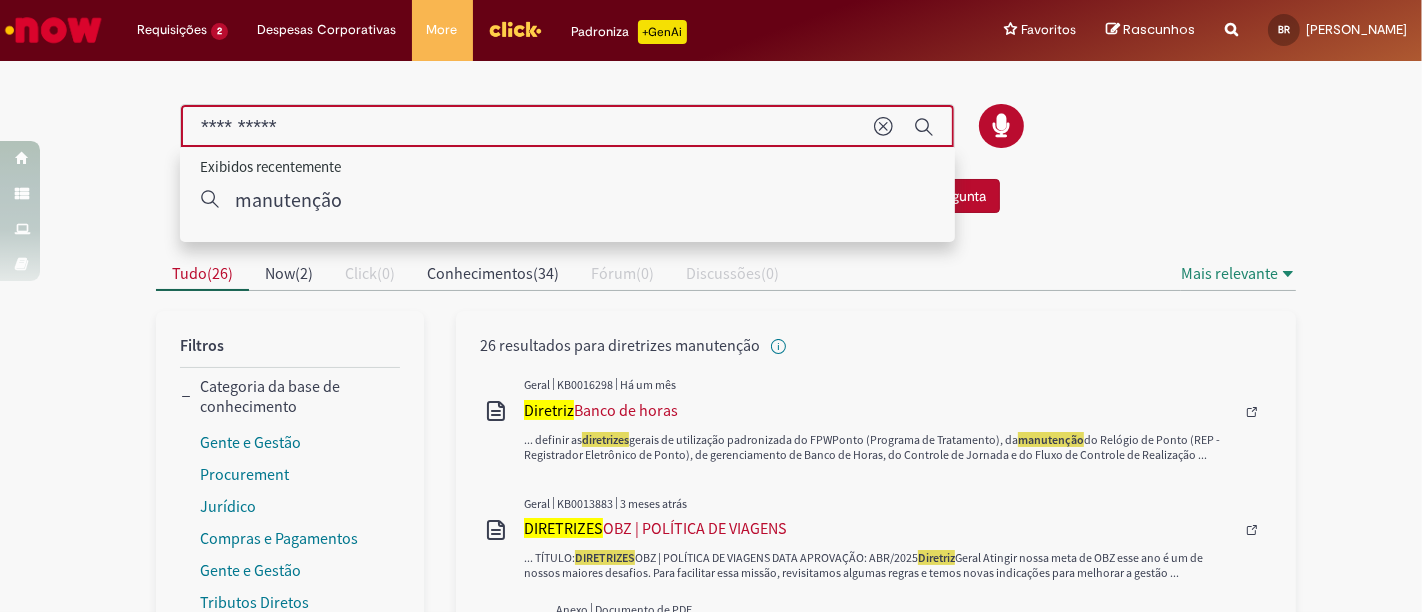 type on "**********" 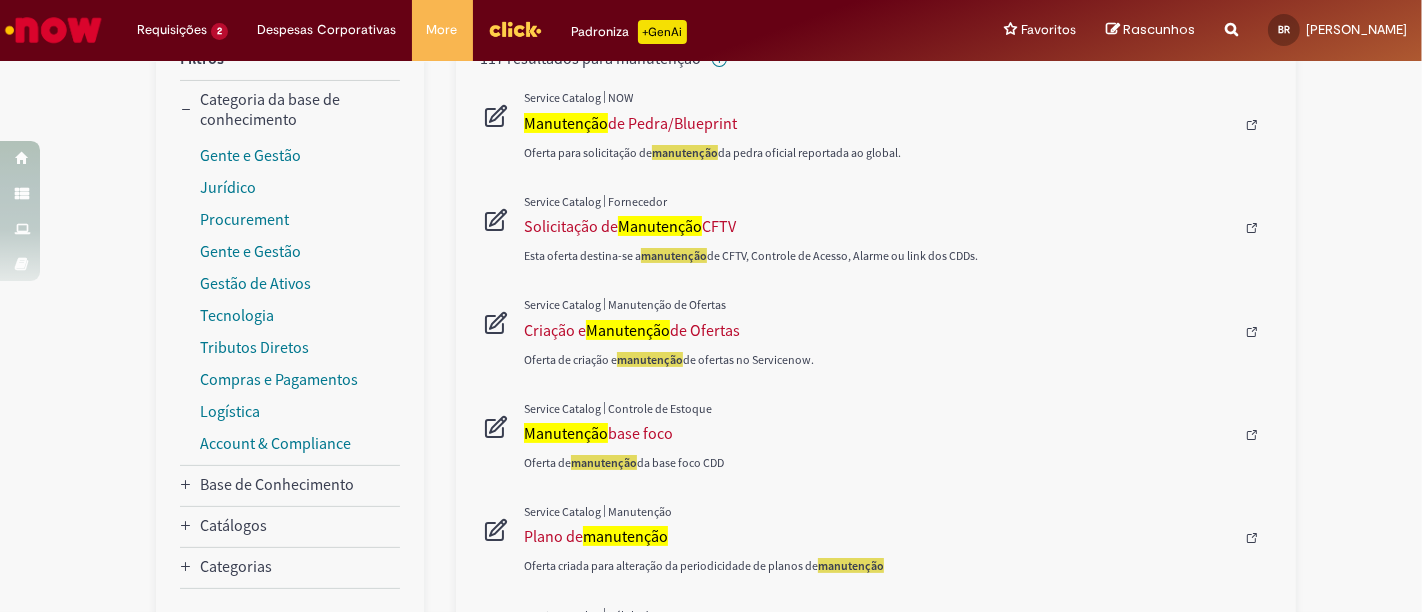 scroll, scrollTop: 333, scrollLeft: 0, axis: vertical 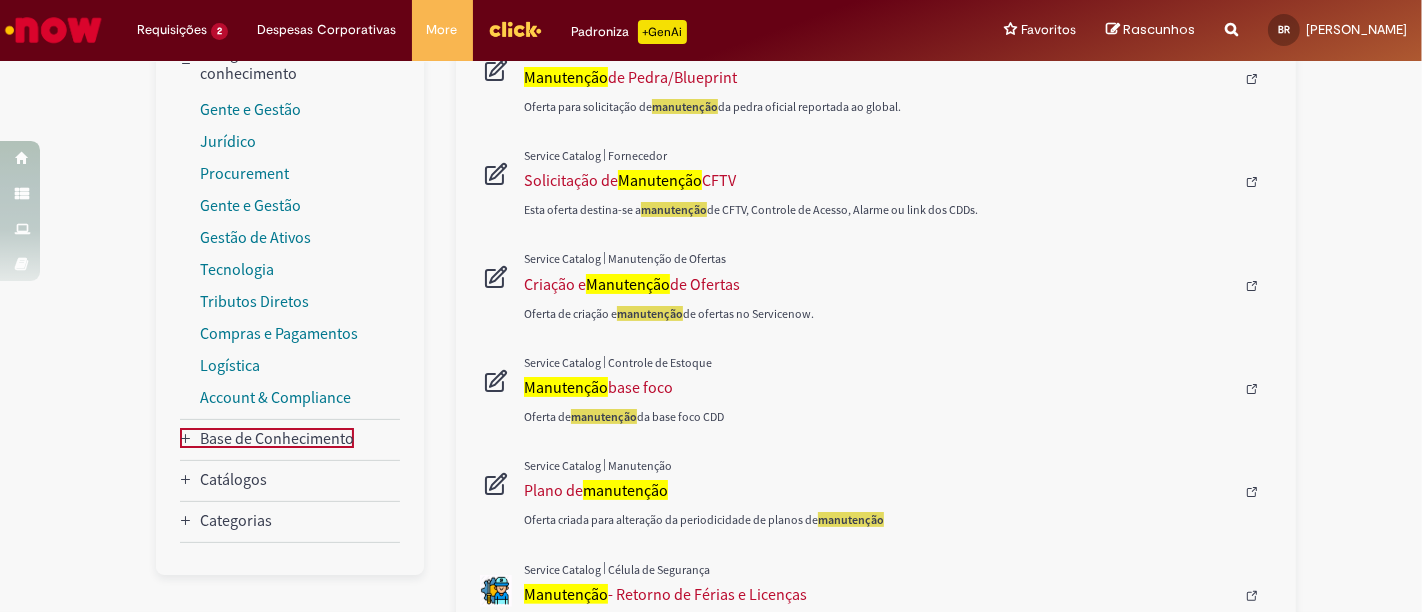 click on "Base de Conhecimento" at bounding box center (277, 438) 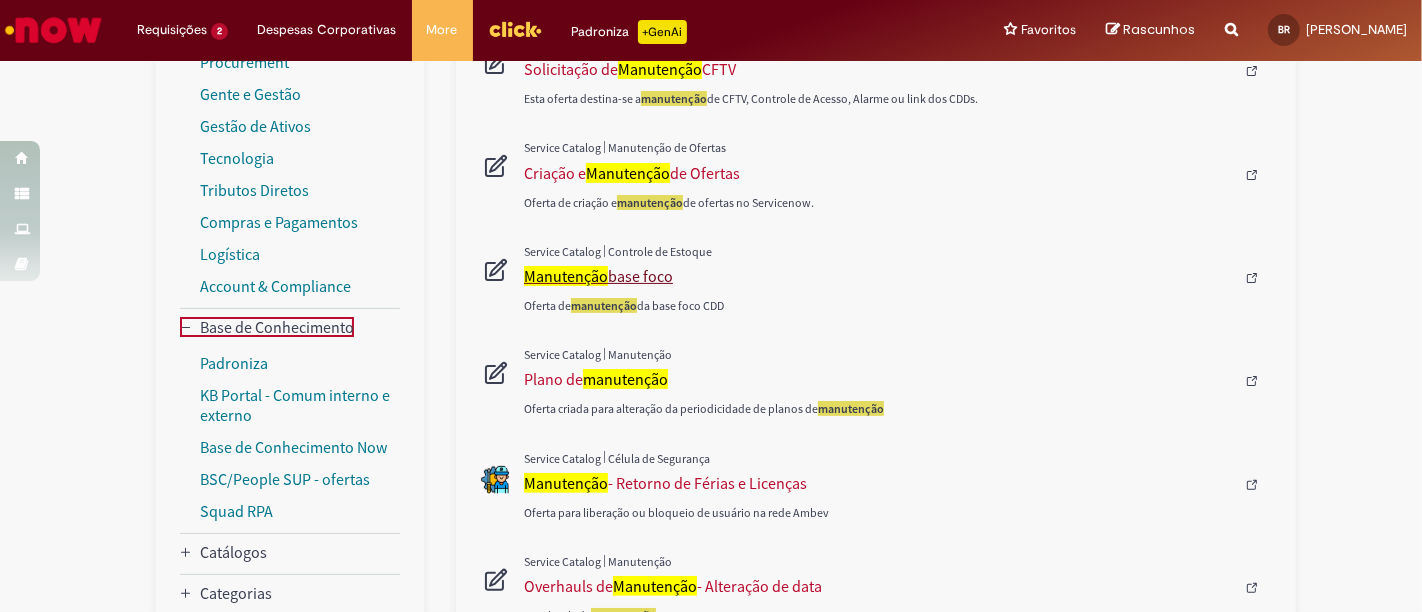 scroll, scrollTop: 666, scrollLeft: 0, axis: vertical 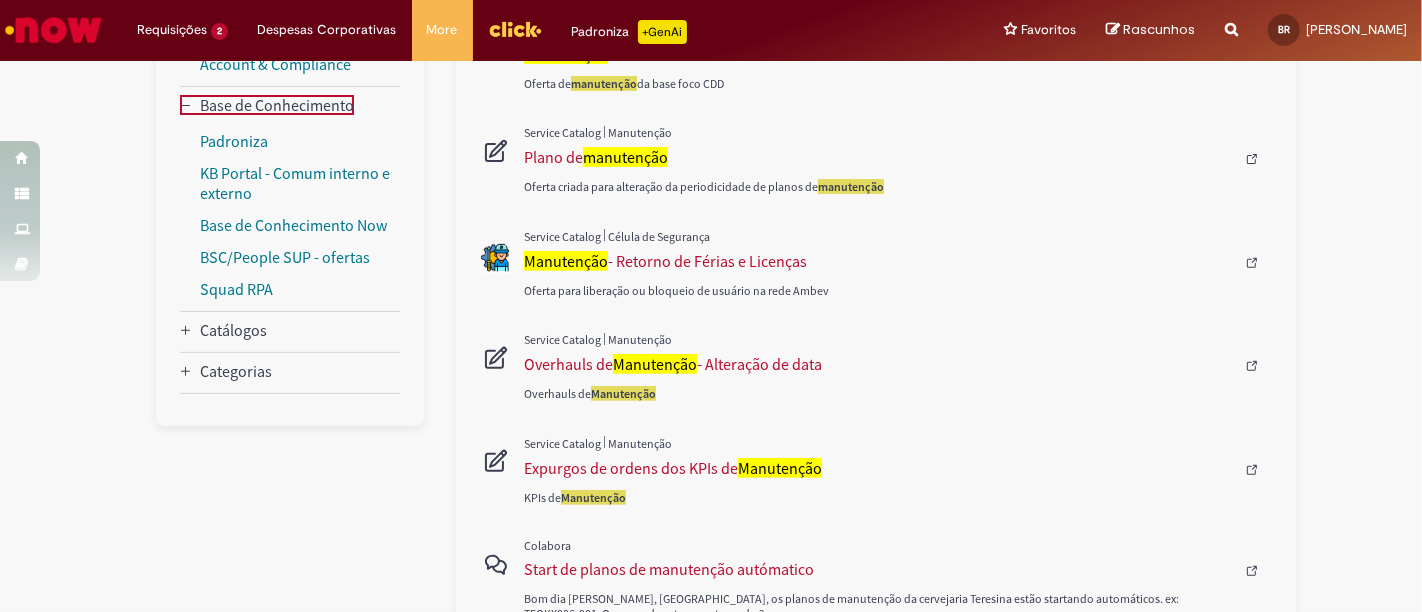 click on "Catálogos" at bounding box center (233, 330) 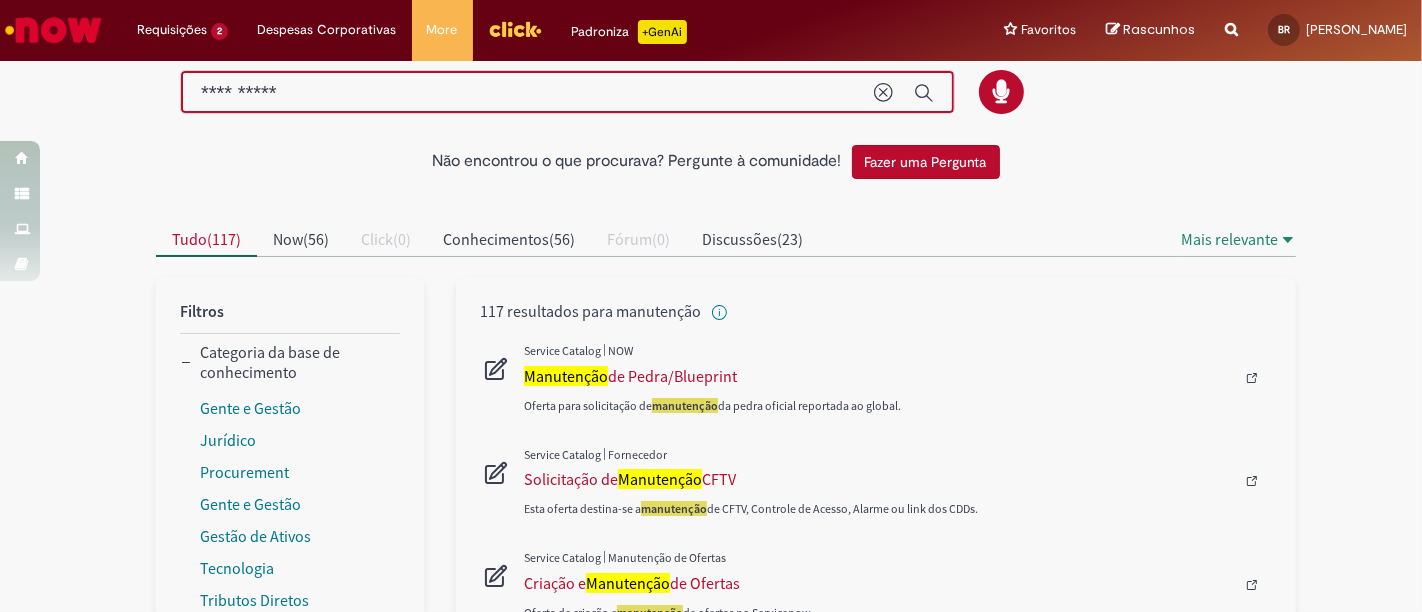 scroll, scrollTop: 0, scrollLeft: 0, axis: both 